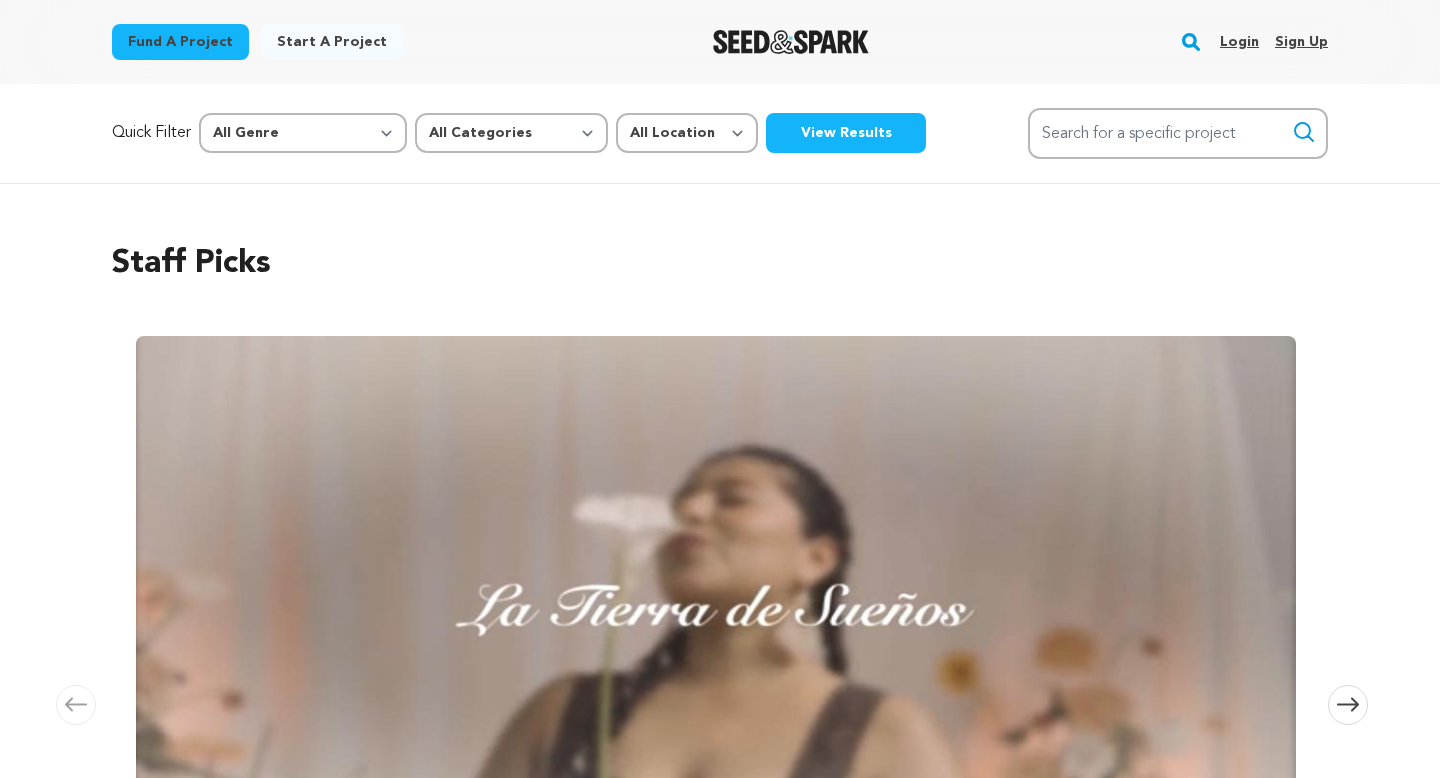 scroll, scrollTop: 0, scrollLeft: 0, axis: both 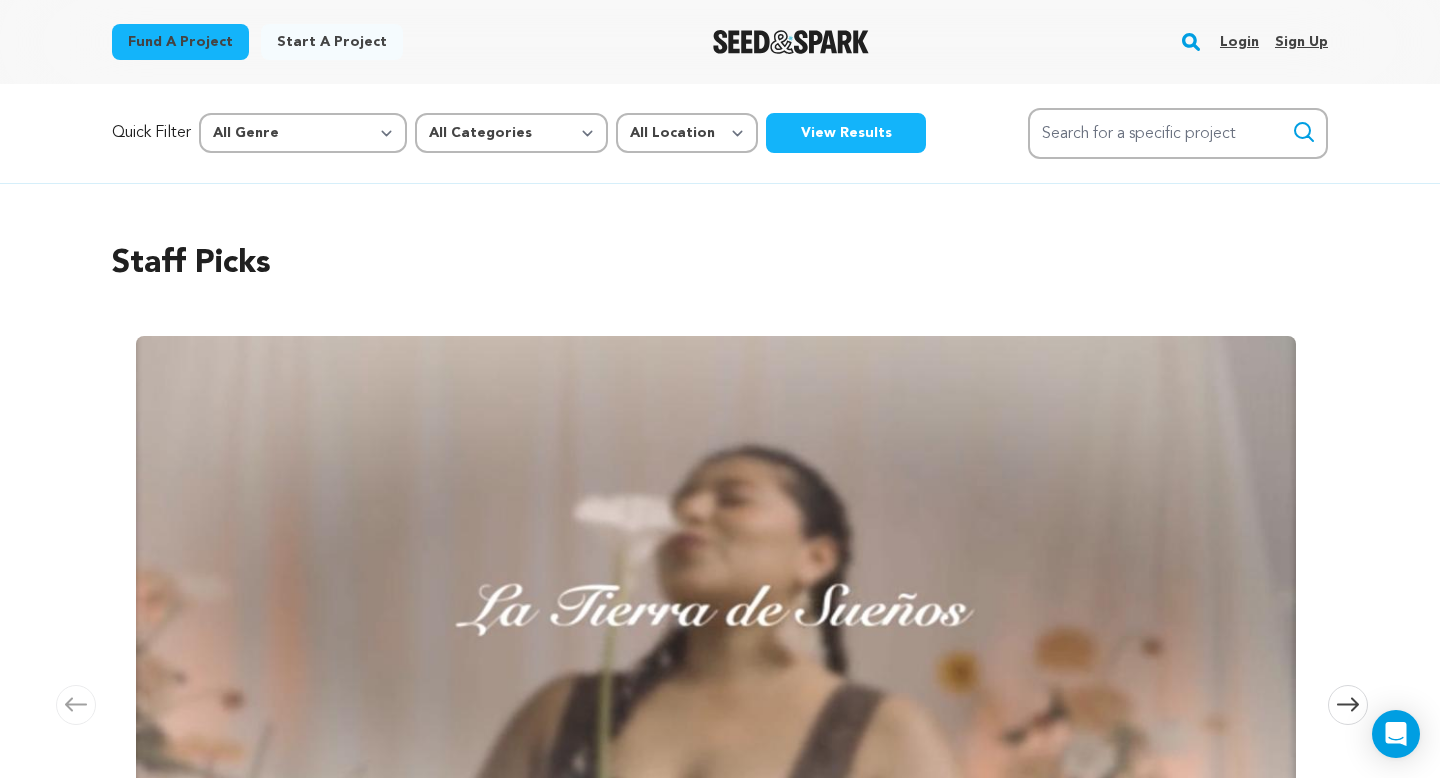 click on "Login" at bounding box center (1239, 42) 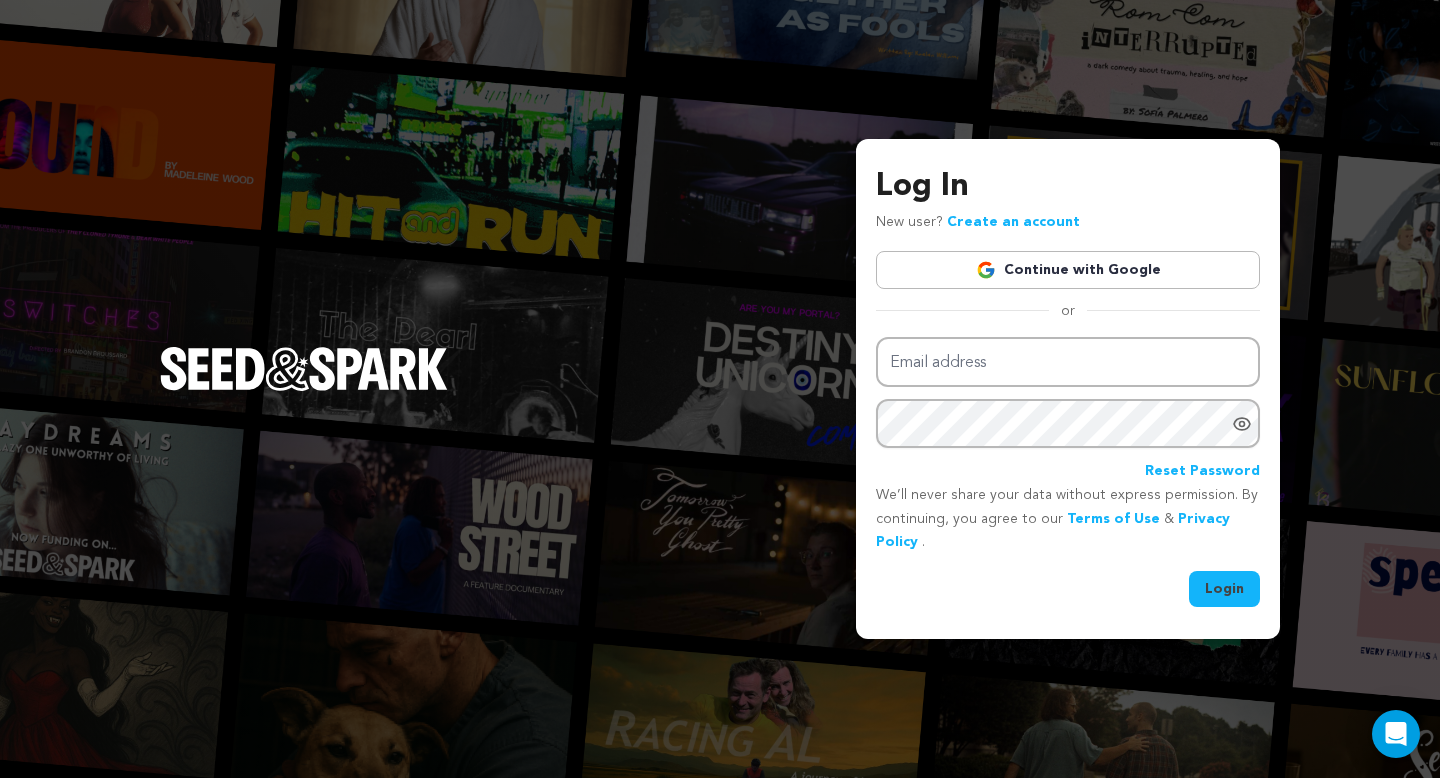 scroll, scrollTop: 0, scrollLeft: 0, axis: both 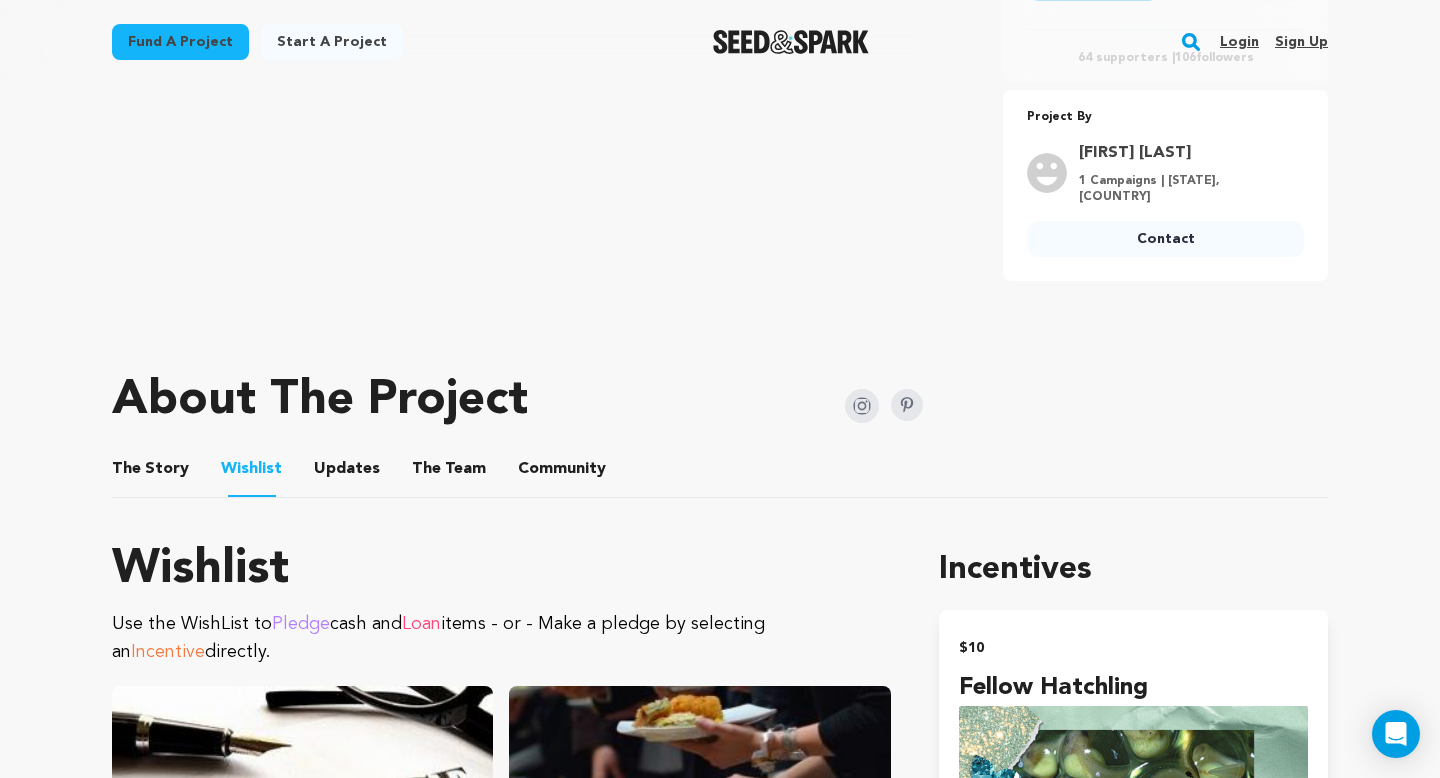 click on "The Story" at bounding box center (151, 473) 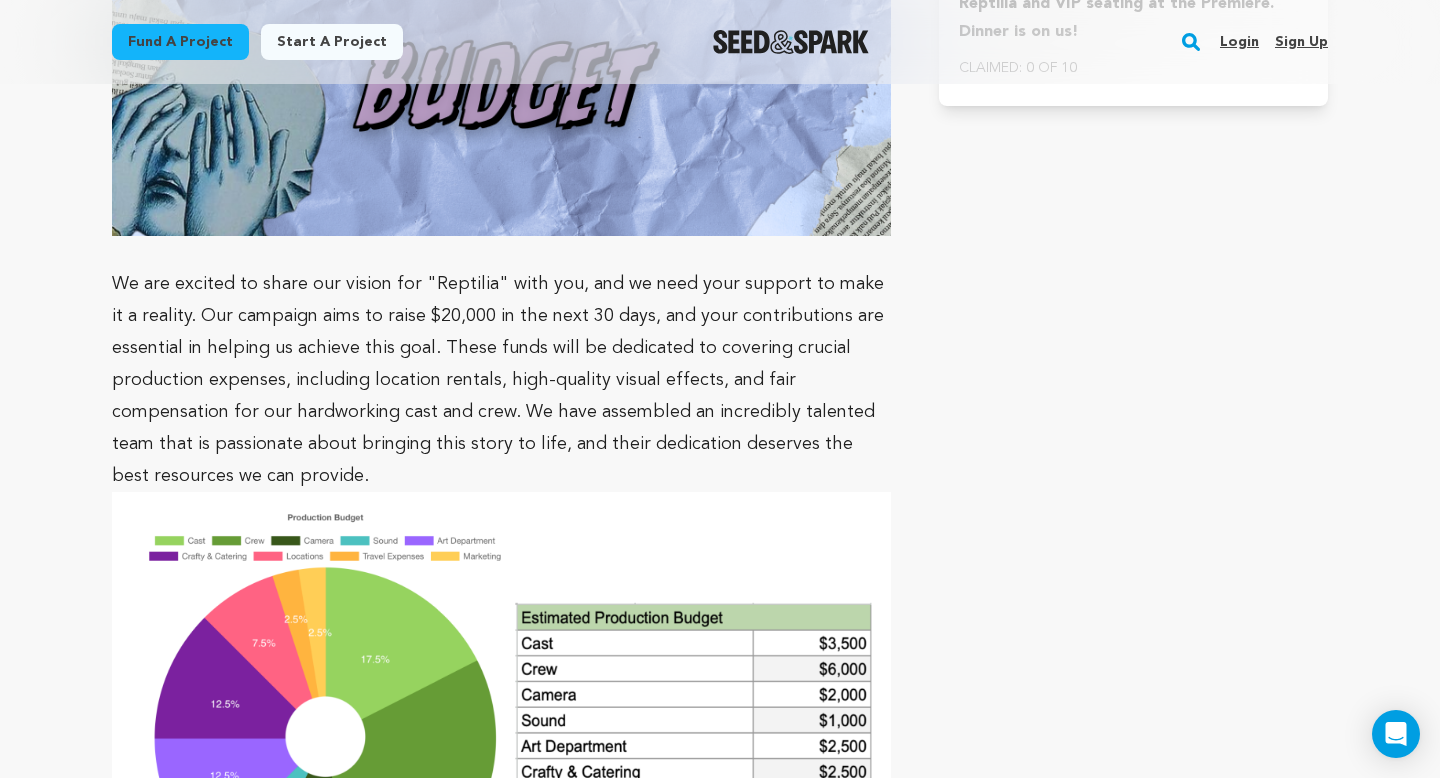 scroll, scrollTop: 6334, scrollLeft: 0, axis: vertical 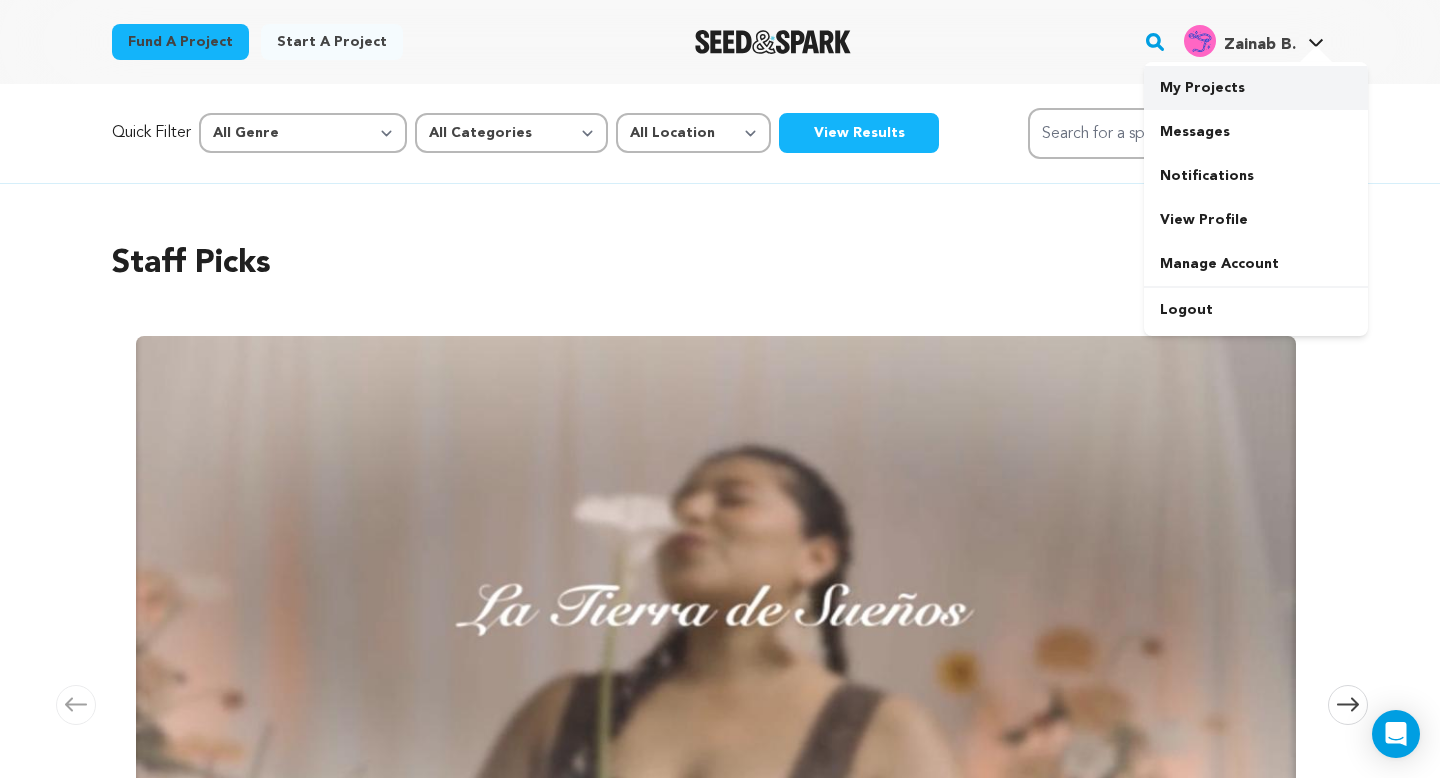 click on "My Projects" at bounding box center (1256, 88) 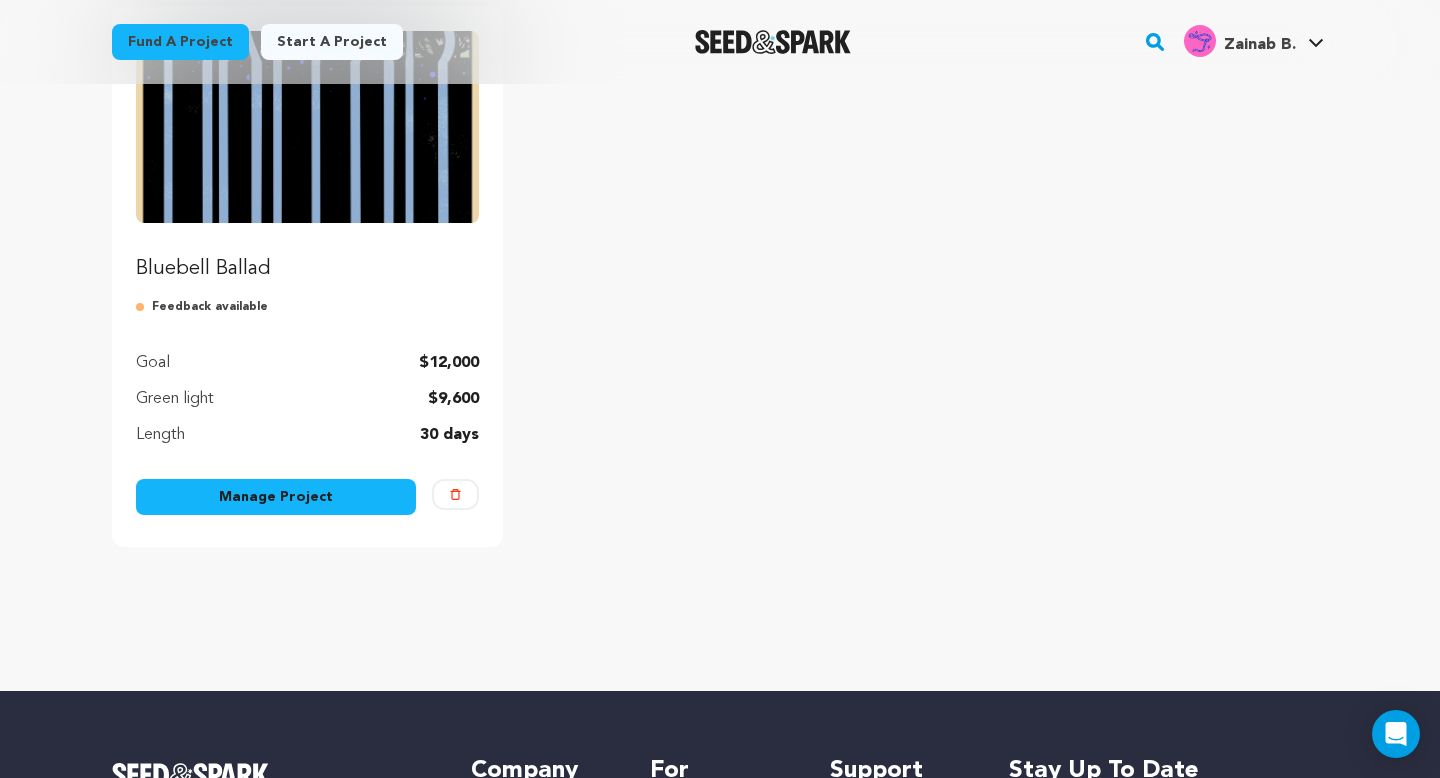 scroll, scrollTop: 295, scrollLeft: 0, axis: vertical 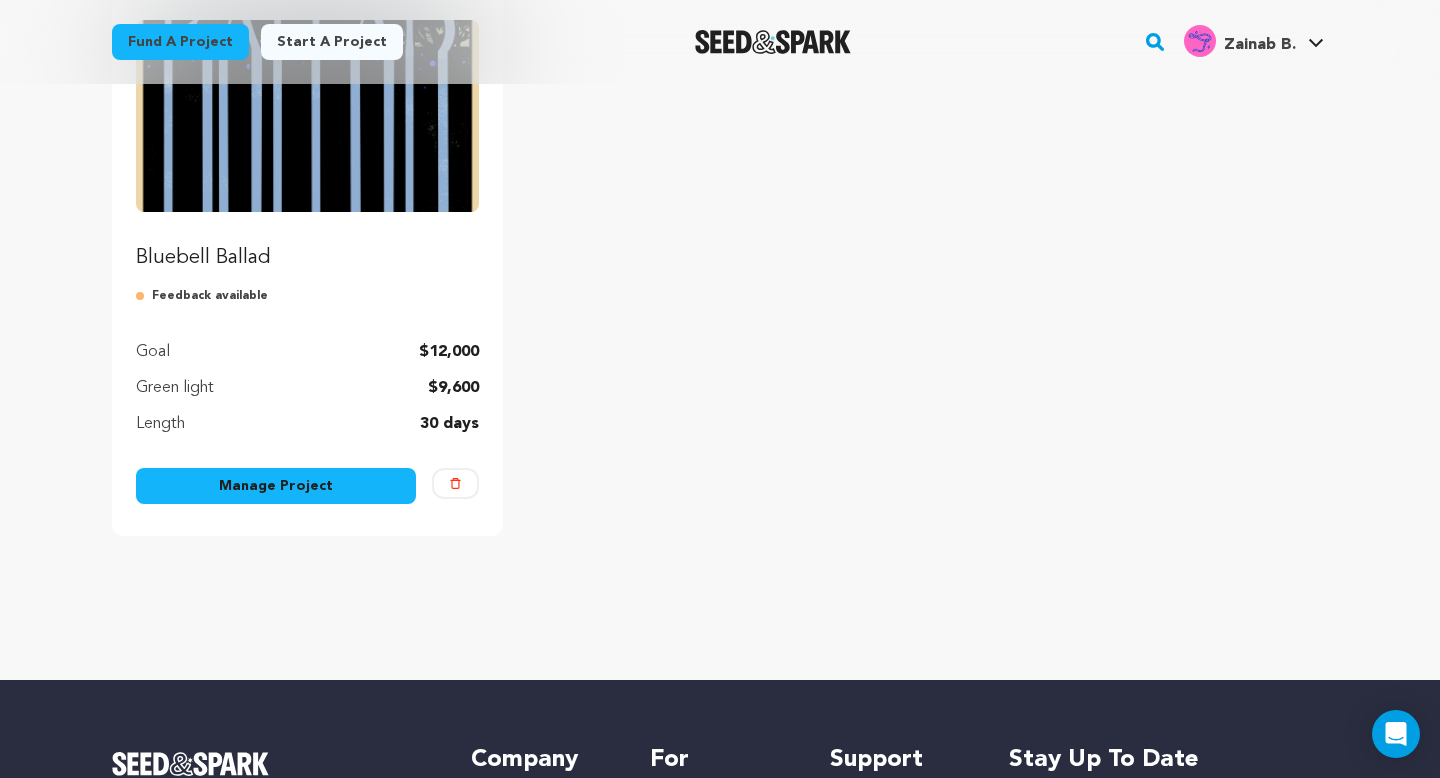 click on "Manage Project" at bounding box center [276, 486] 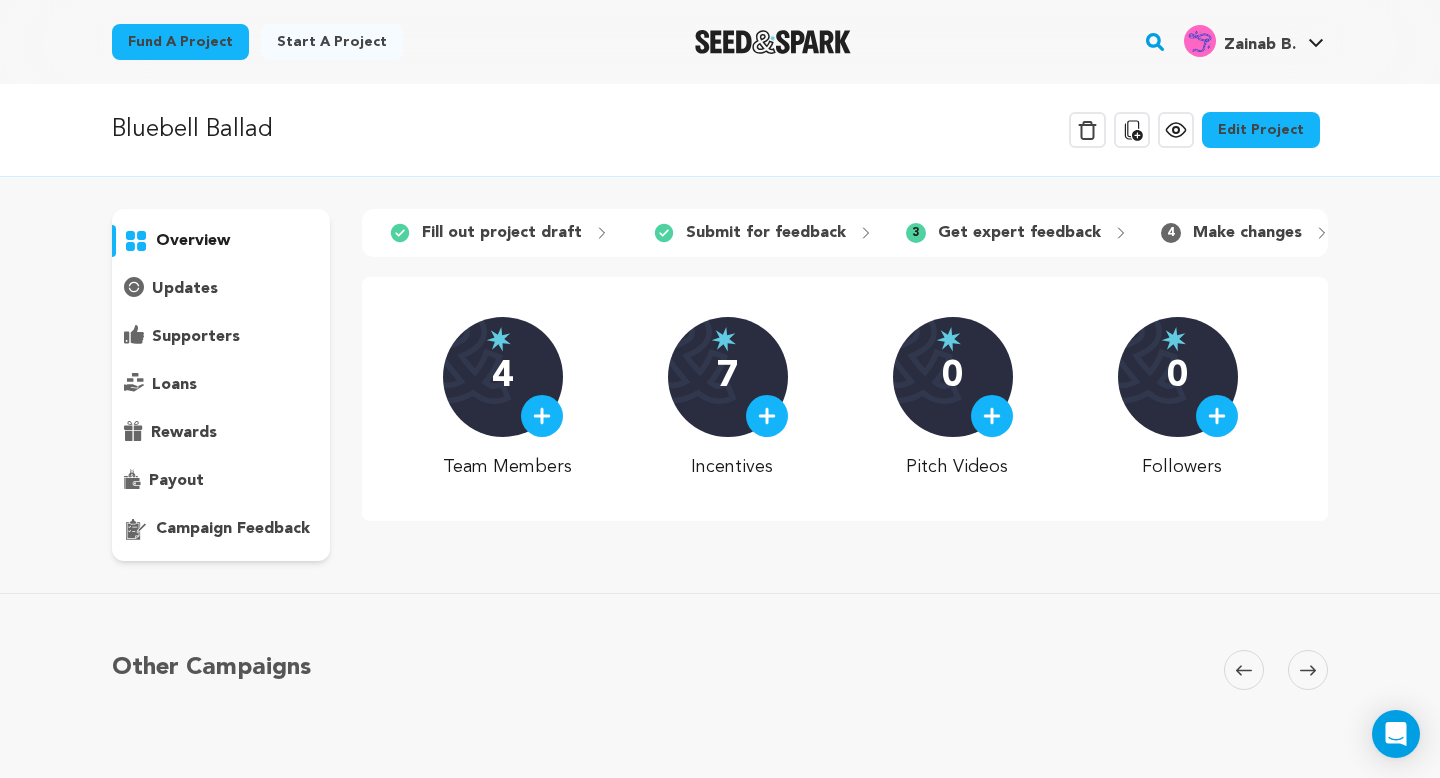 scroll, scrollTop: 0, scrollLeft: 0, axis: both 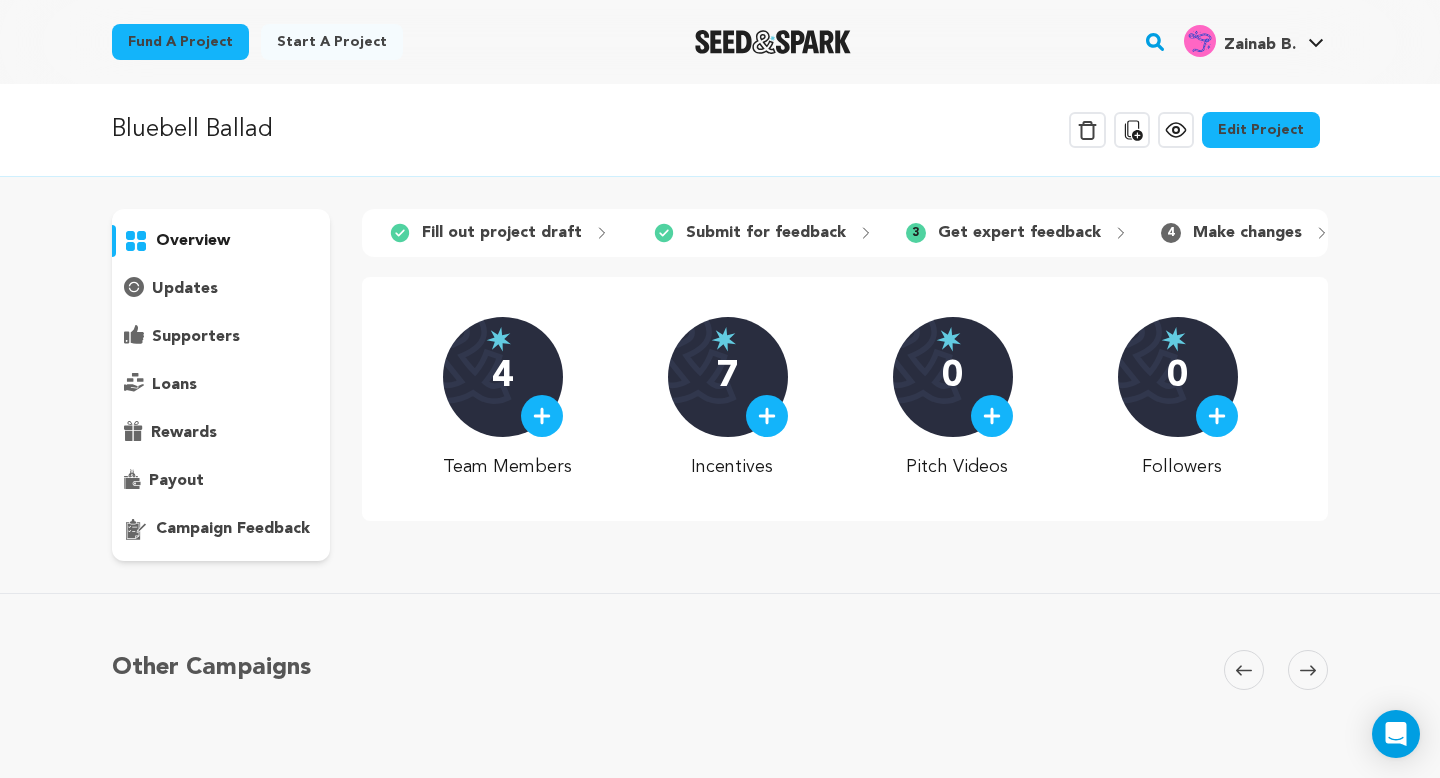 click on "Edit Project" at bounding box center [1261, 130] 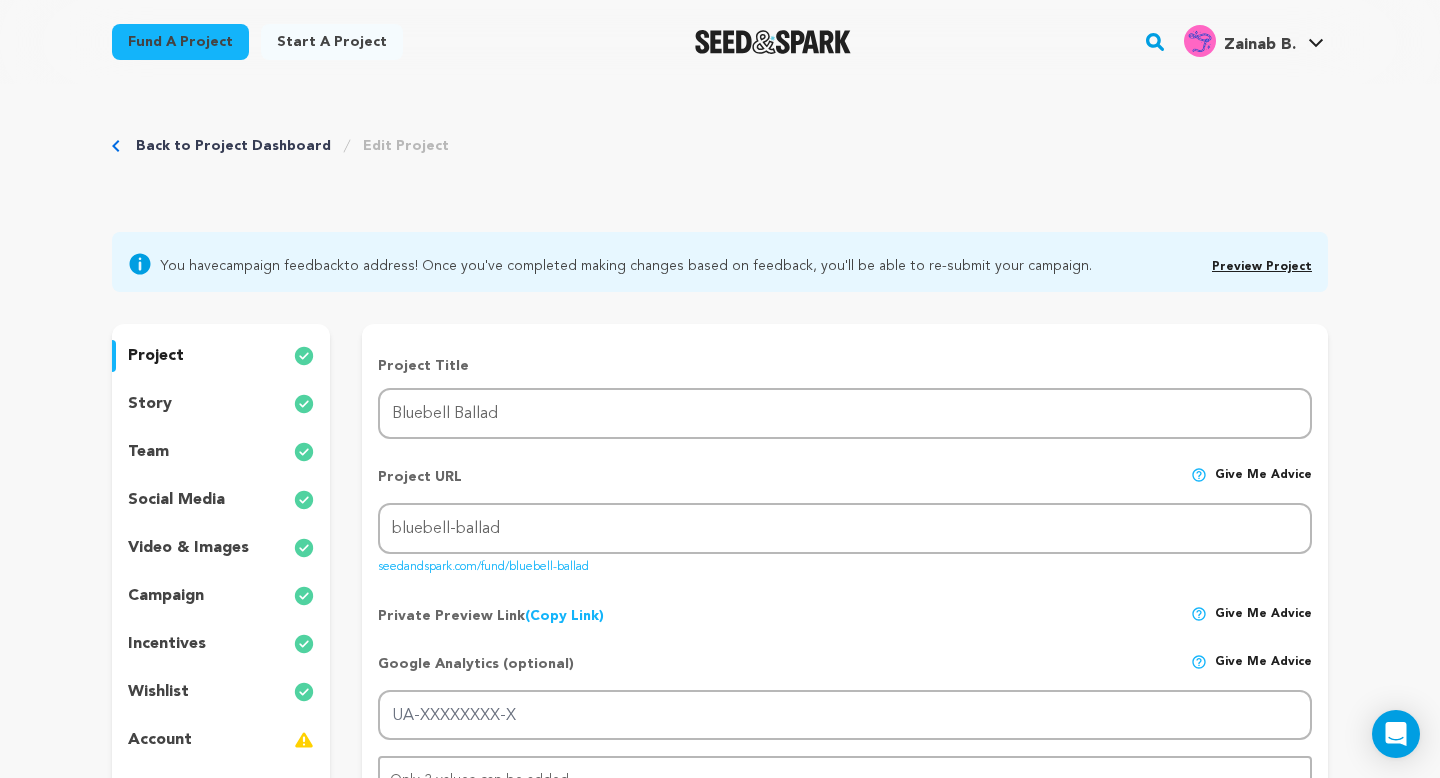scroll, scrollTop: 0, scrollLeft: 0, axis: both 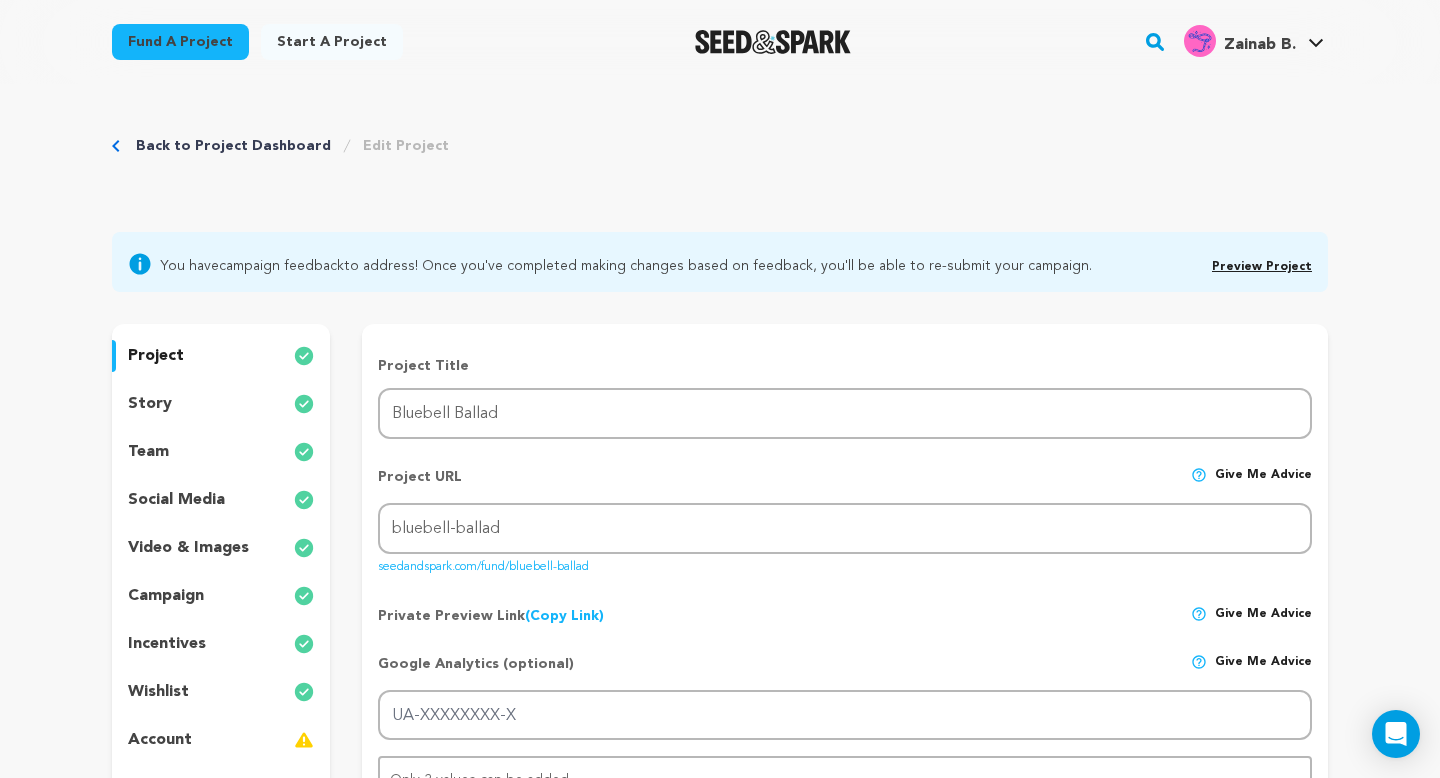 click on "story" at bounding box center (221, 404) 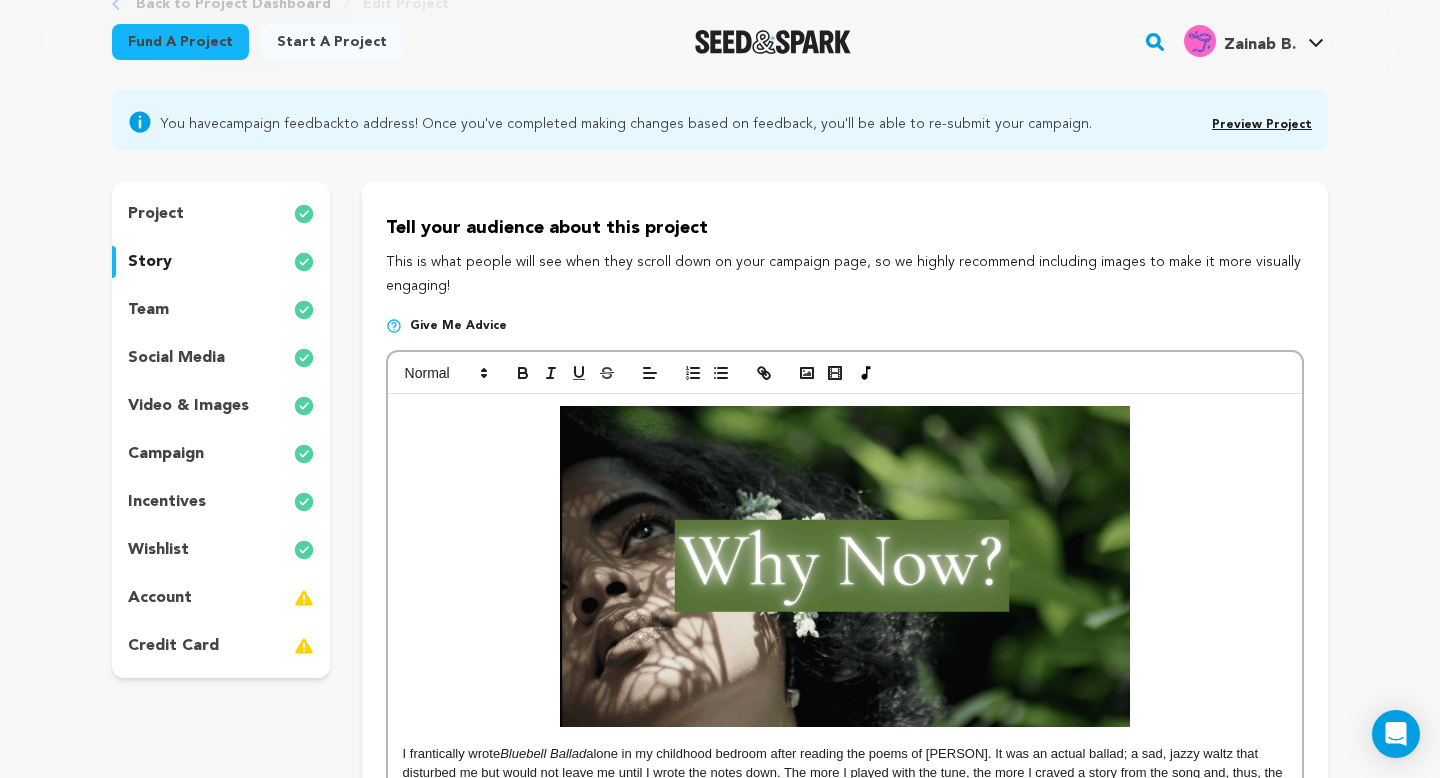 scroll, scrollTop: 94, scrollLeft: 0, axis: vertical 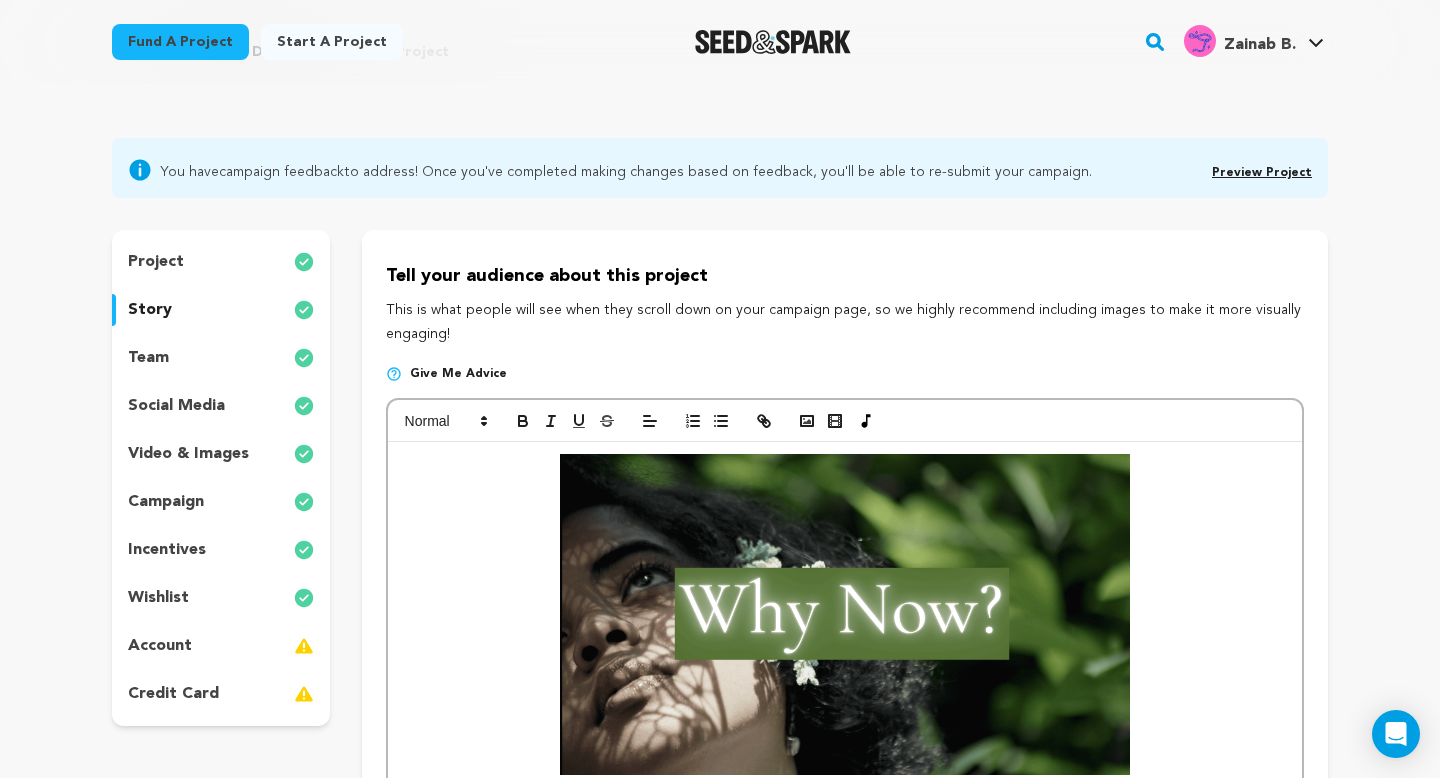click on "project" at bounding box center (221, 262) 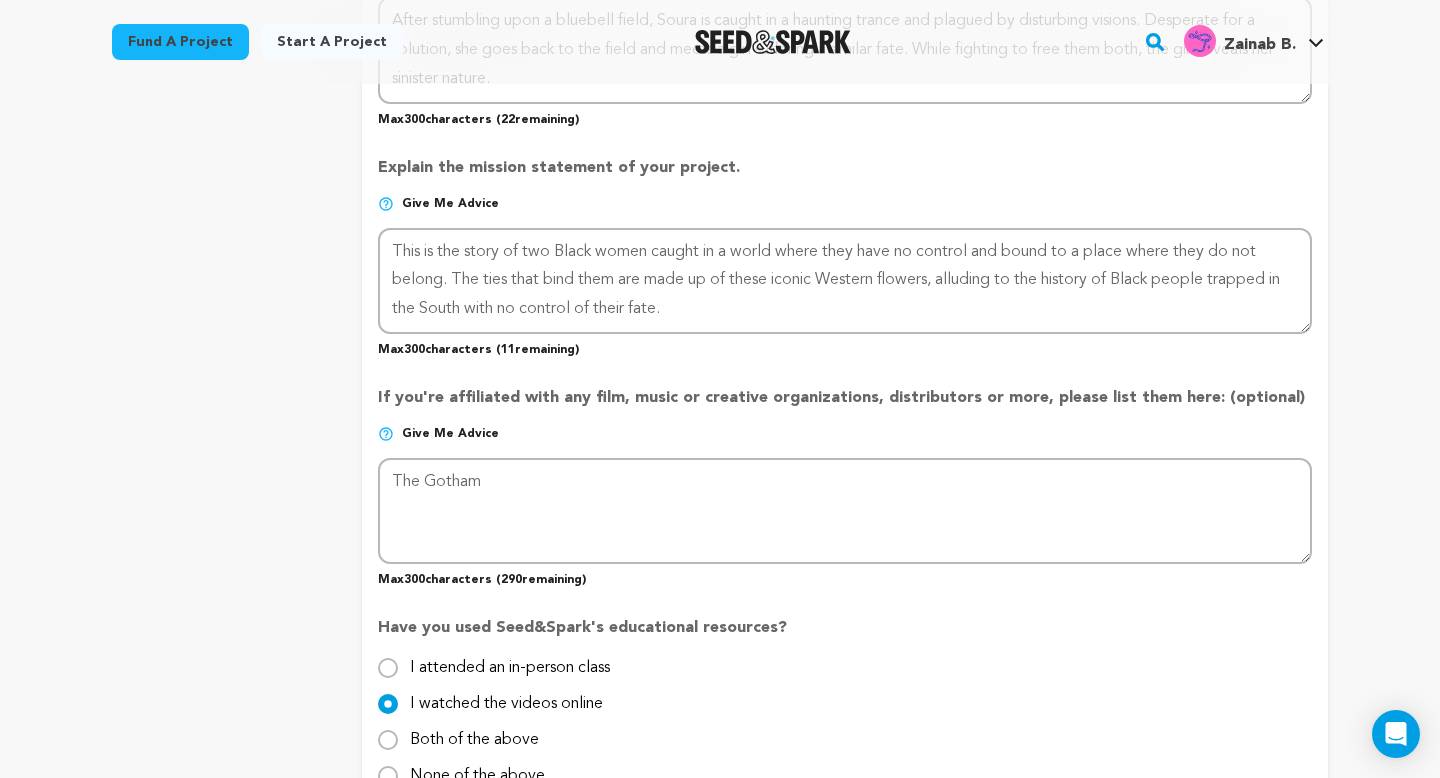 scroll, scrollTop: 1537, scrollLeft: 0, axis: vertical 